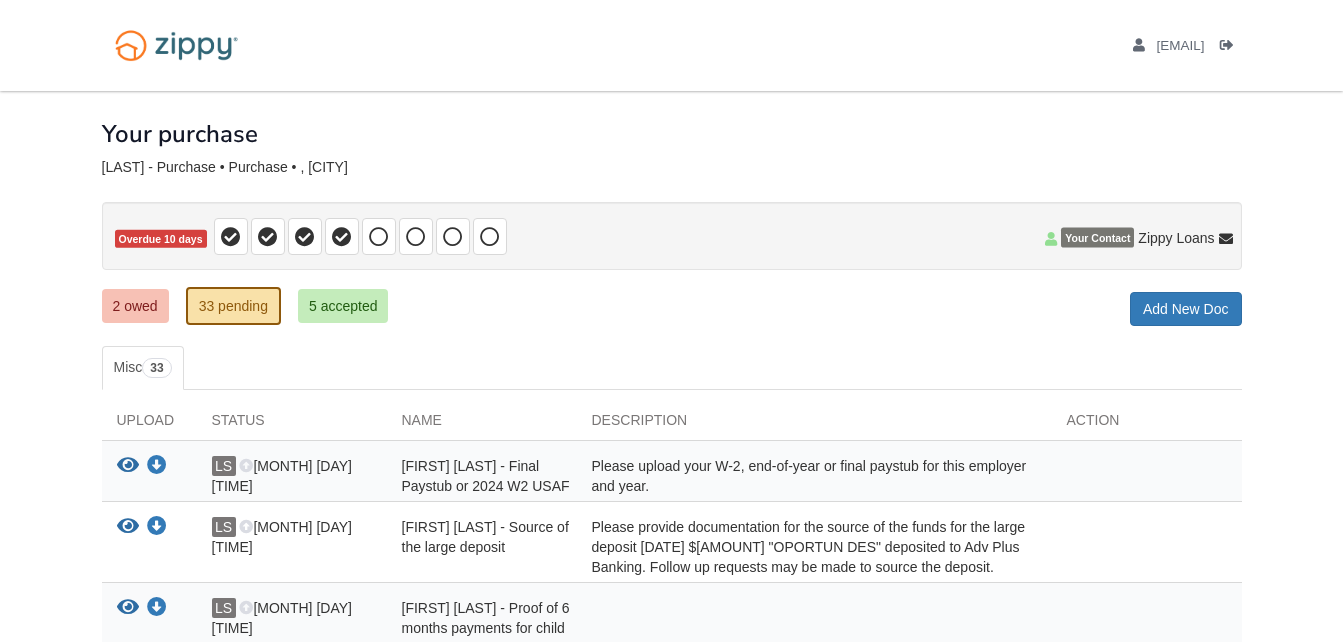 scroll, scrollTop: 0, scrollLeft: 0, axis: both 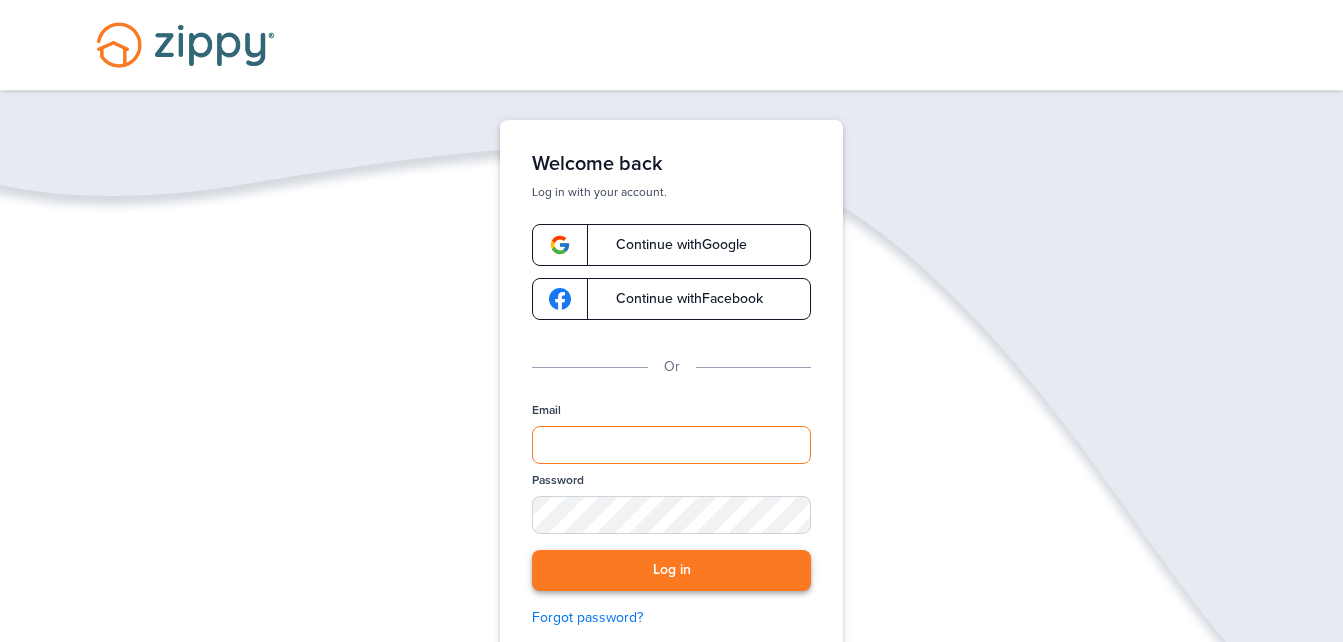 type on "**********" 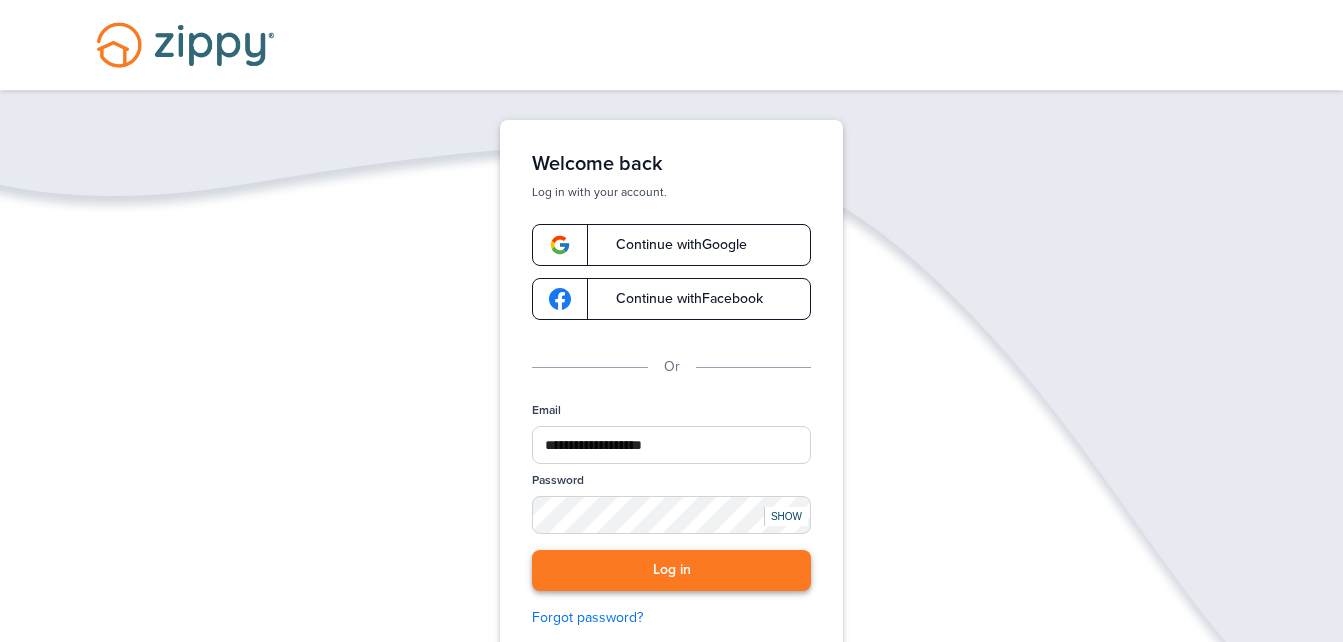 click on "Log in" at bounding box center [671, 570] 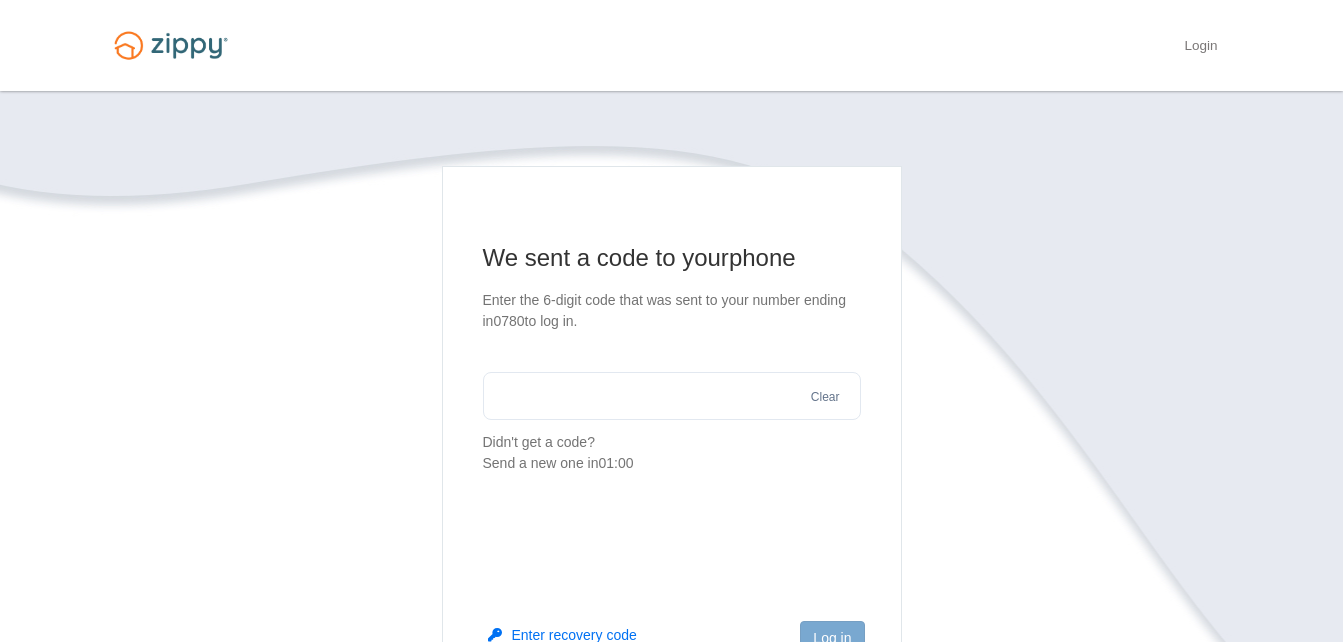 scroll, scrollTop: 0, scrollLeft: 0, axis: both 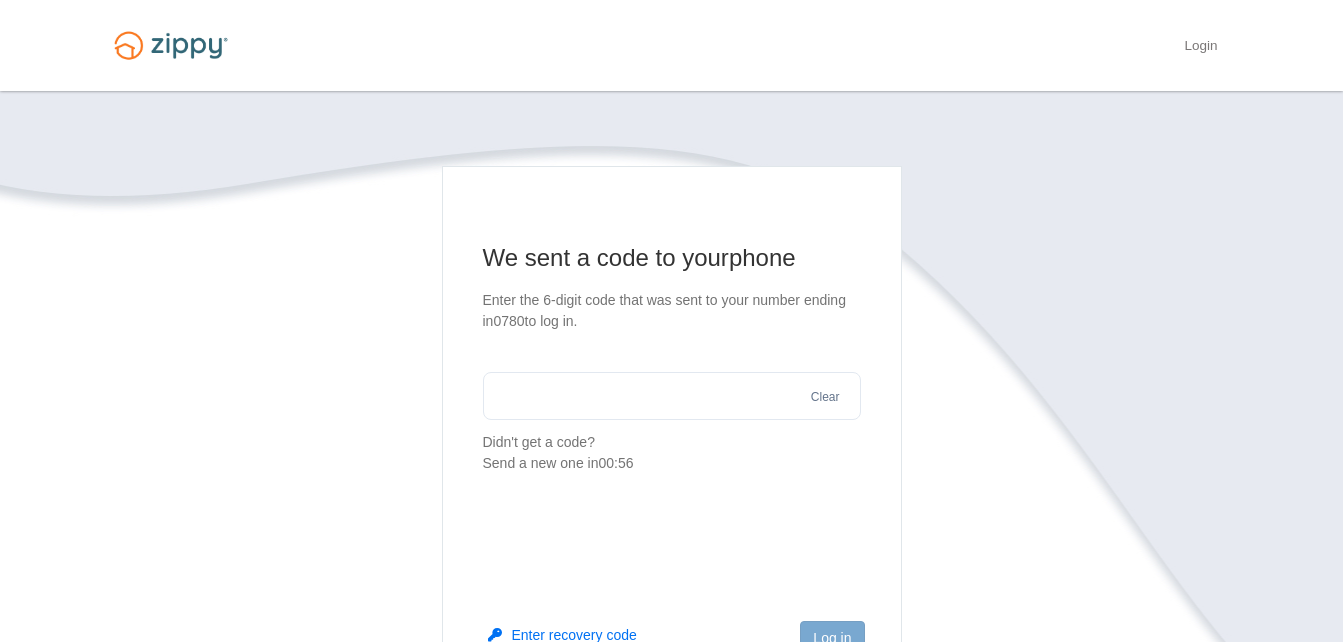 click at bounding box center (672, 396) 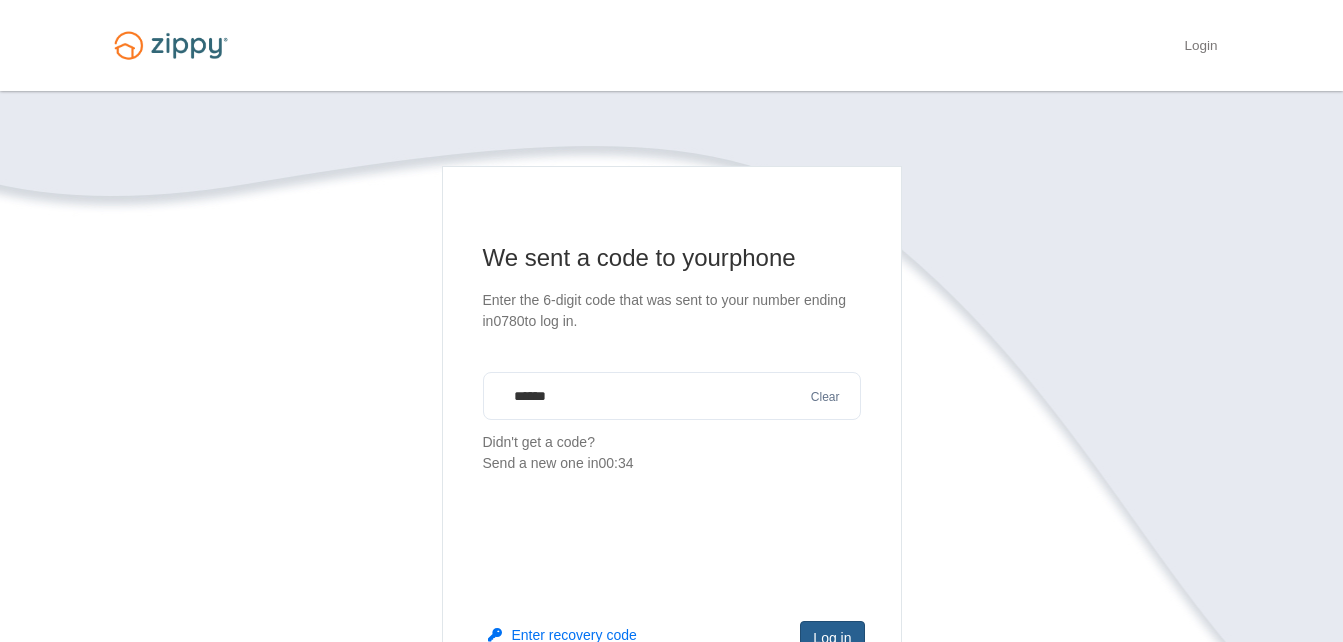 type on "******" 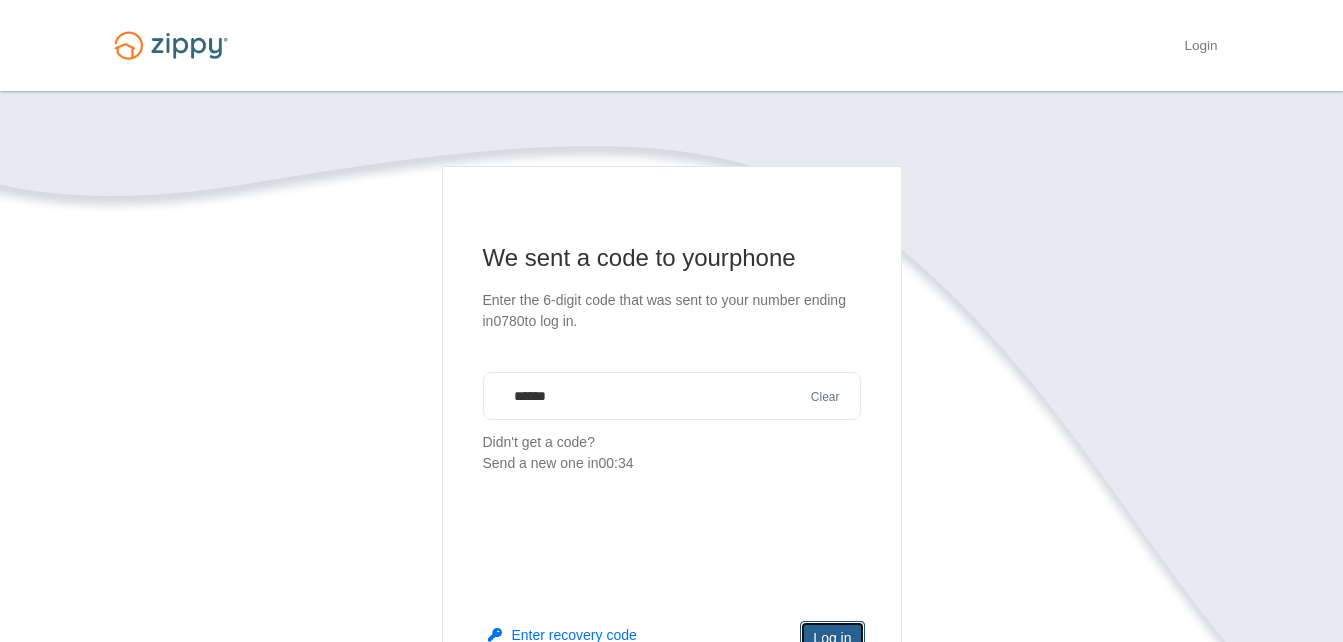 click on "Log in" at bounding box center (832, 638) 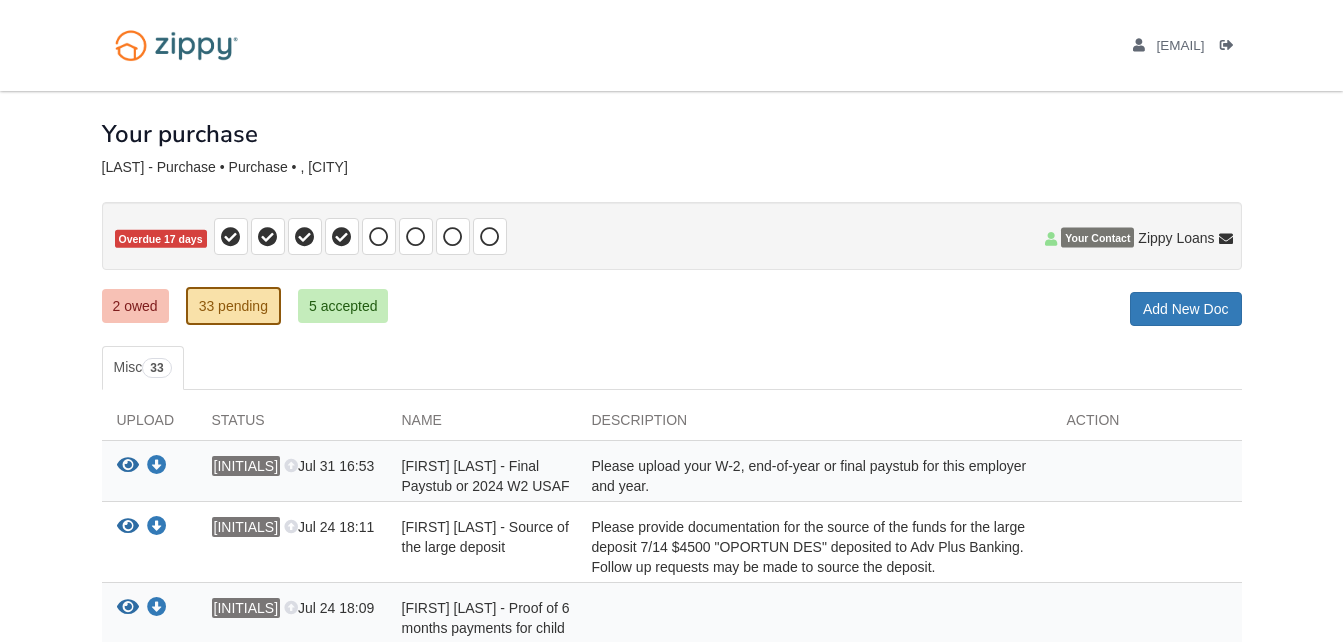 scroll, scrollTop: 0, scrollLeft: 0, axis: both 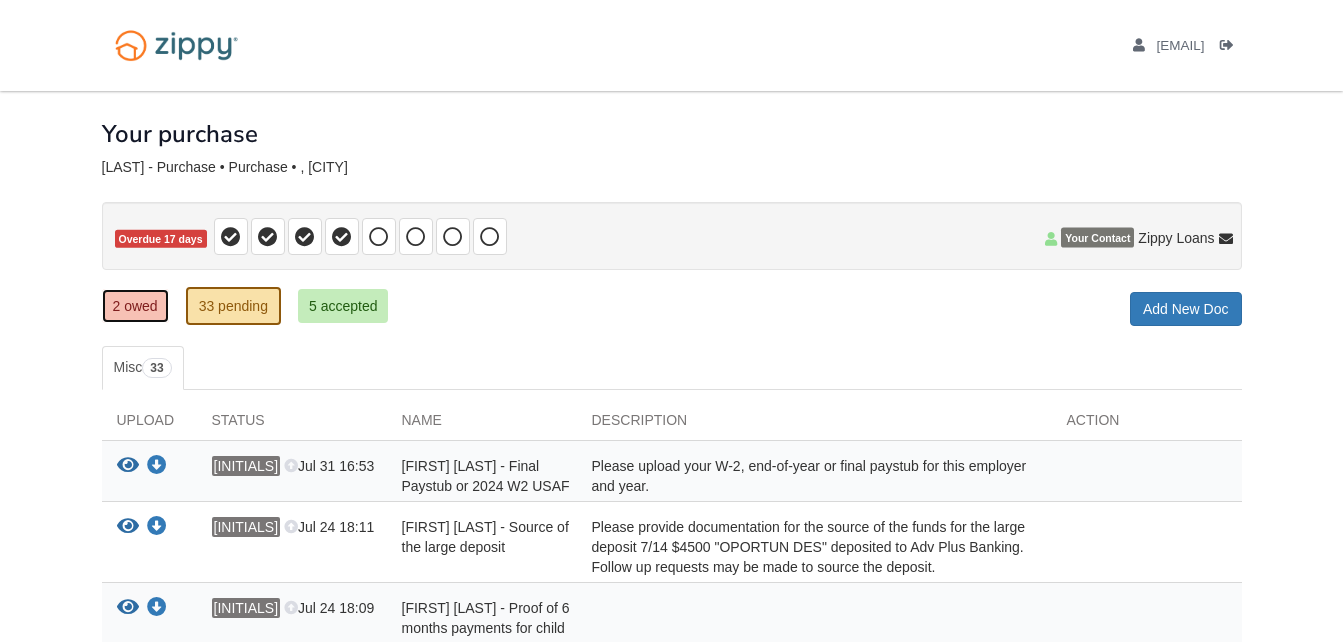 click on "2 owed" at bounding box center (135, 306) 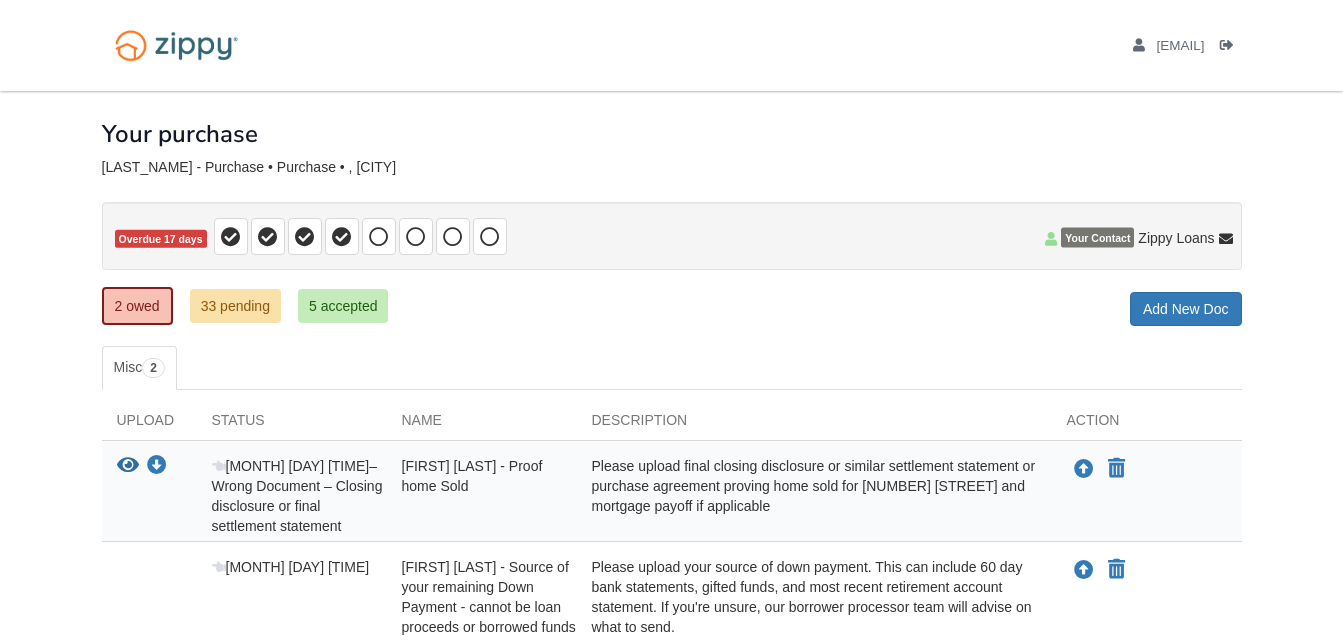 scroll, scrollTop: 0, scrollLeft: 0, axis: both 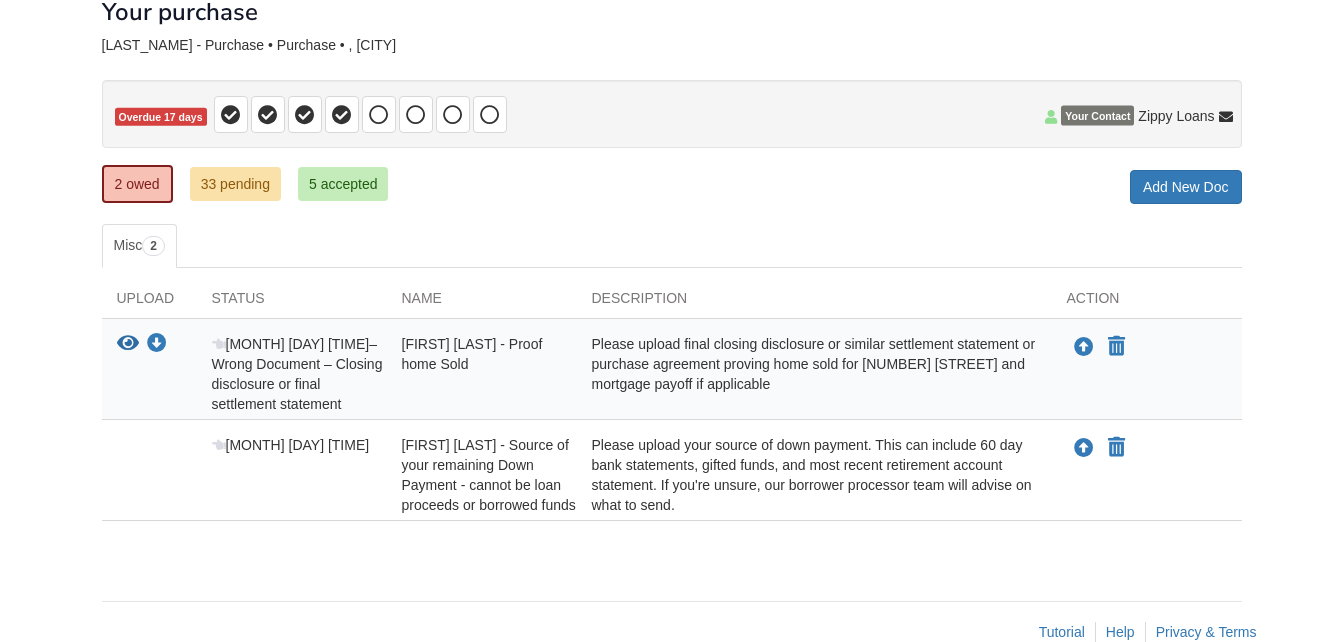 click on "Upload
Status
Name
Description
Action
View your document
Download your document
Jul 23 15:07
– Wrong Document –
Closing disclosure or final settlement statement
Laura Somers - Proof home Sold
Please upload final closing disclosure or similar settlement statement or purchase agreement proving home sold for 220 w. 5th st and mortgage payoff if applicable" at bounding box center (672, 404) 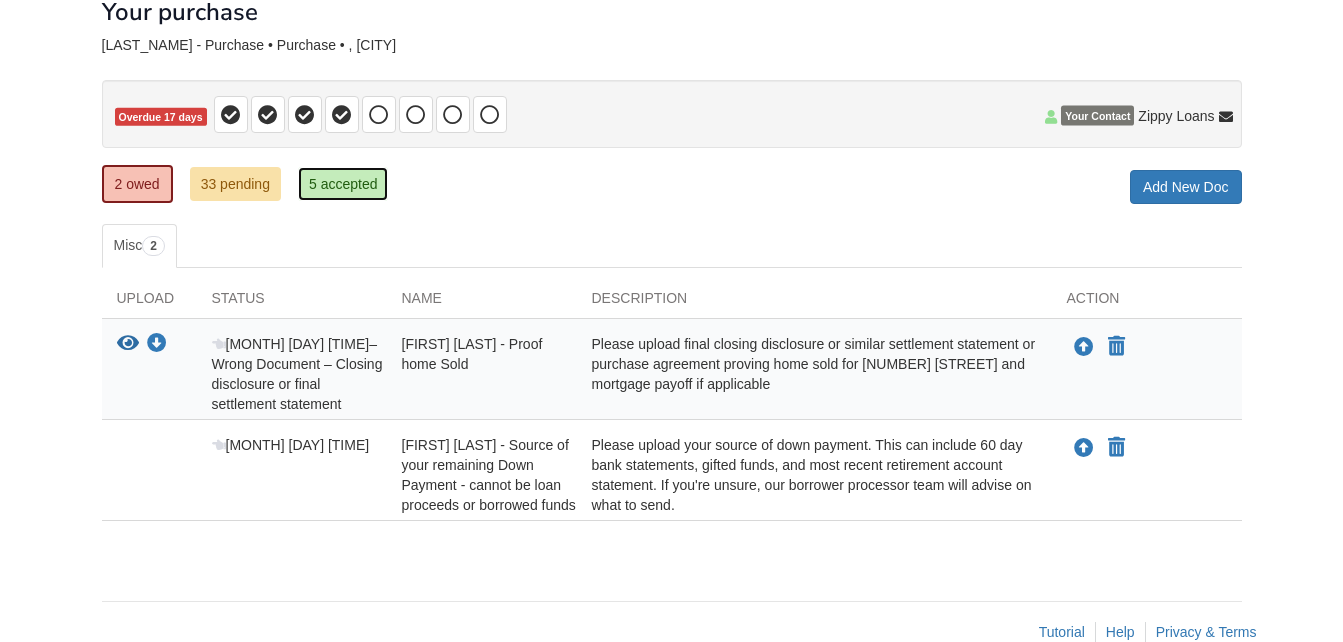 click on "5 accepted" at bounding box center [343, 184] 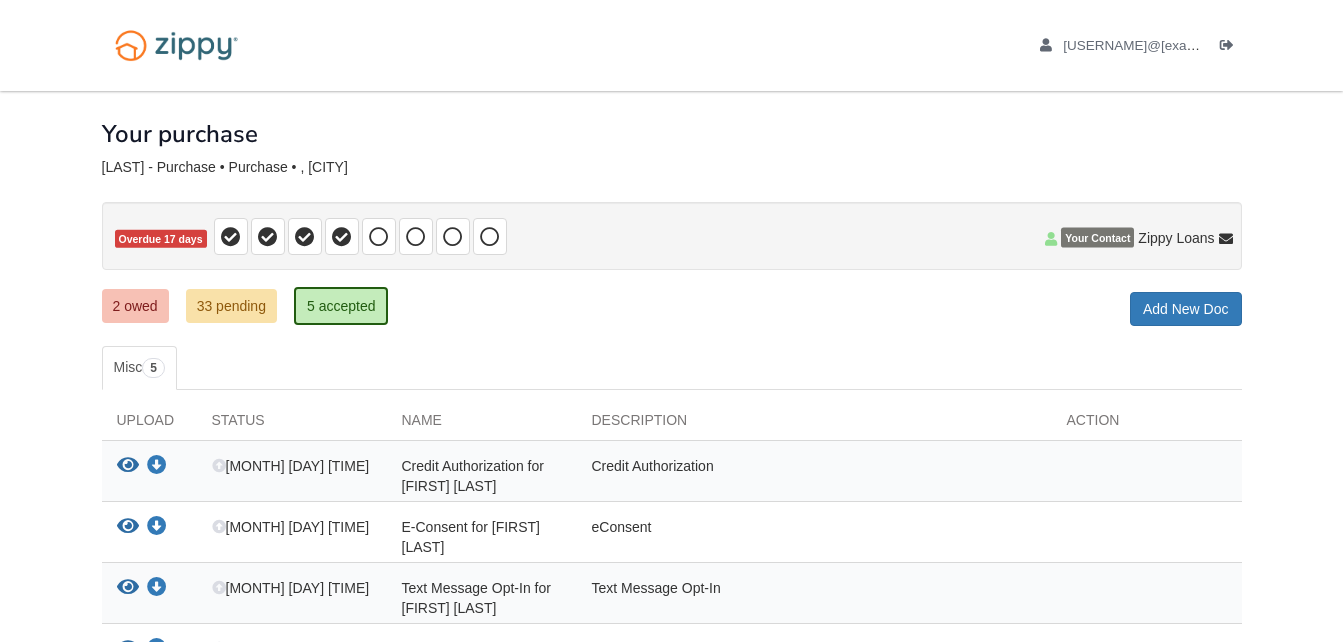 scroll, scrollTop: 0, scrollLeft: 0, axis: both 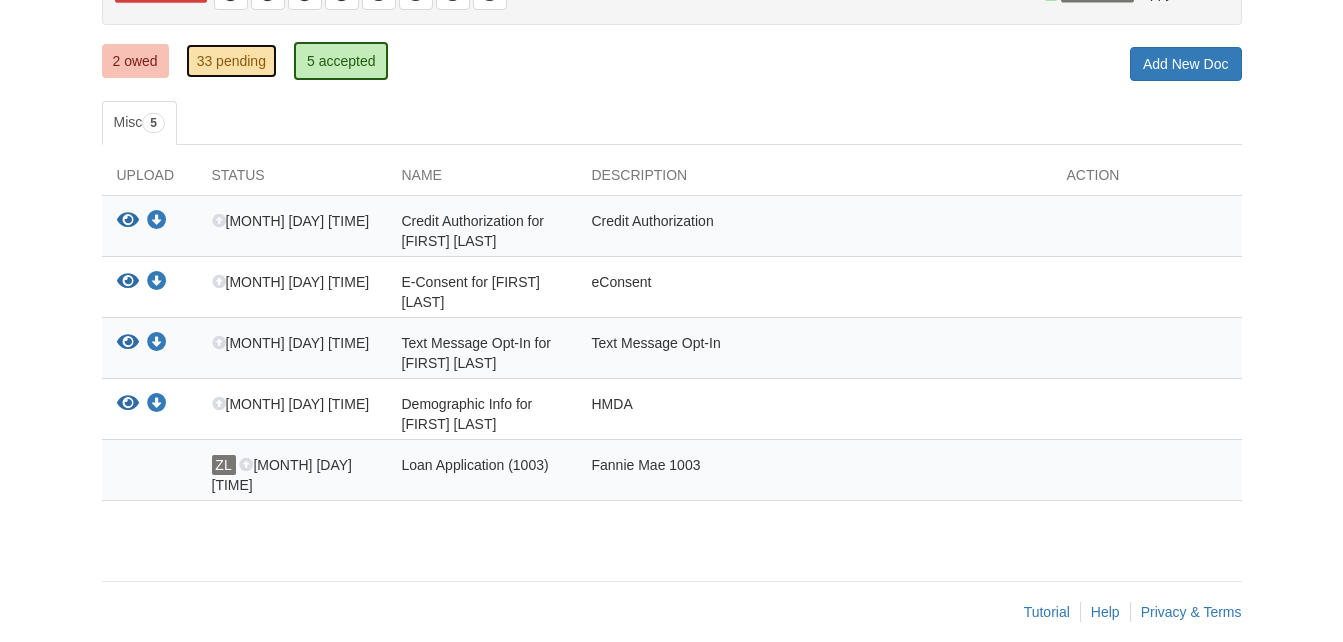 click on "33 pending" at bounding box center (231, 61) 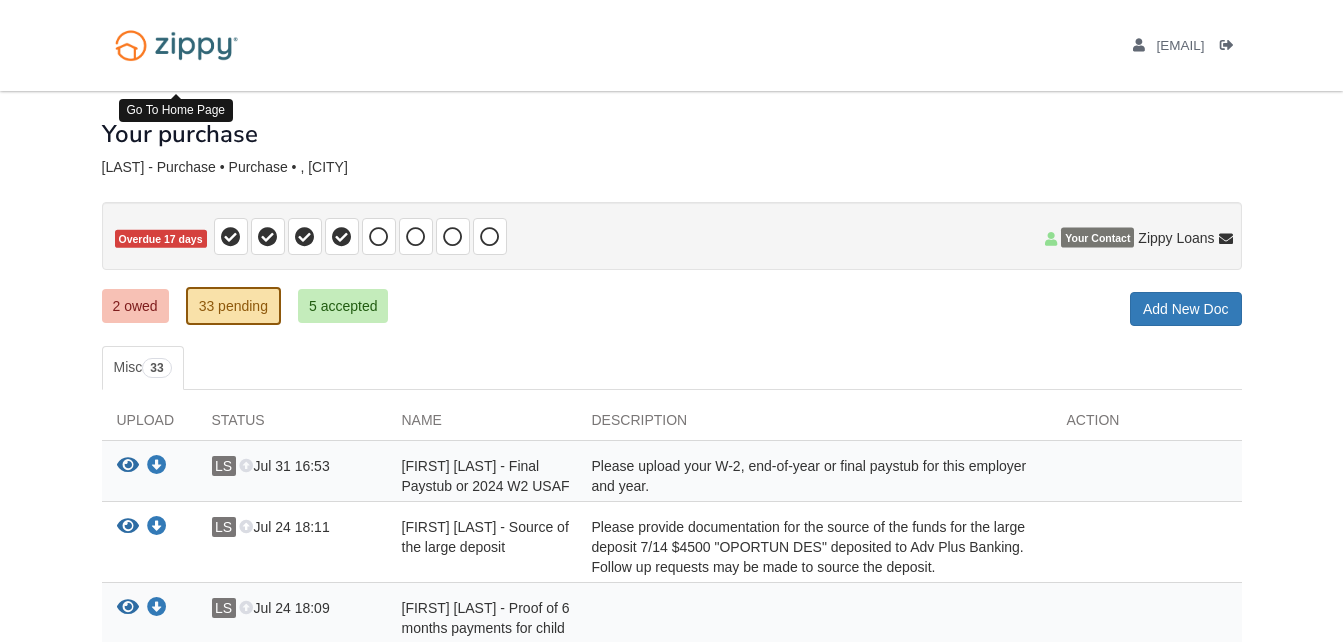 scroll, scrollTop: 0, scrollLeft: 0, axis: both 